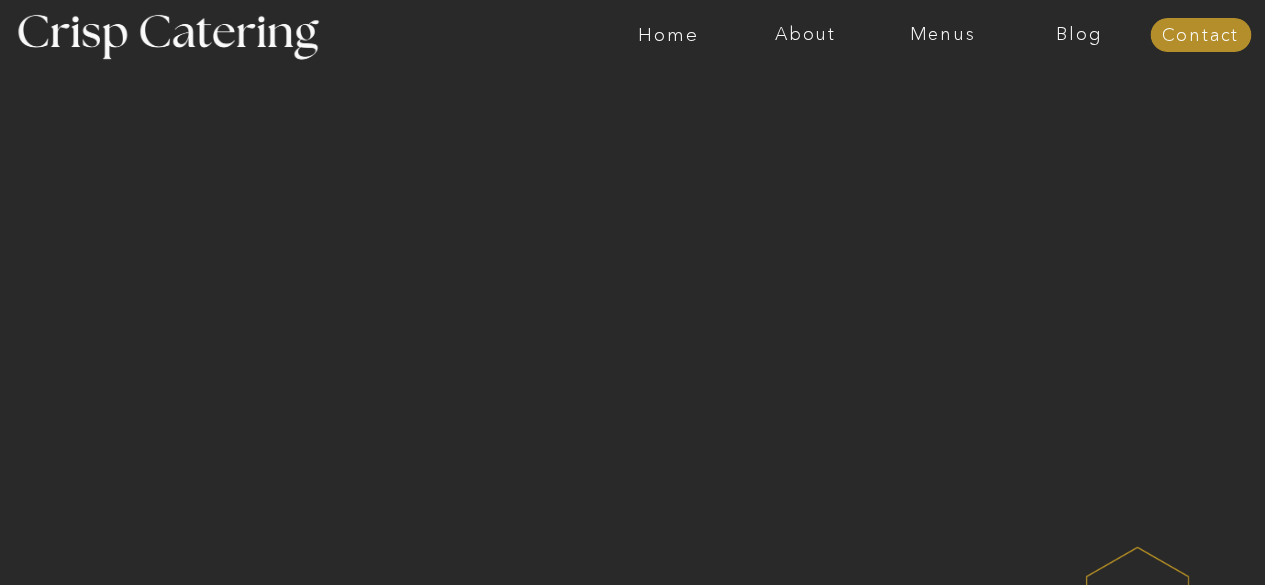 click on "Menus" at bounding box center [942, 35] 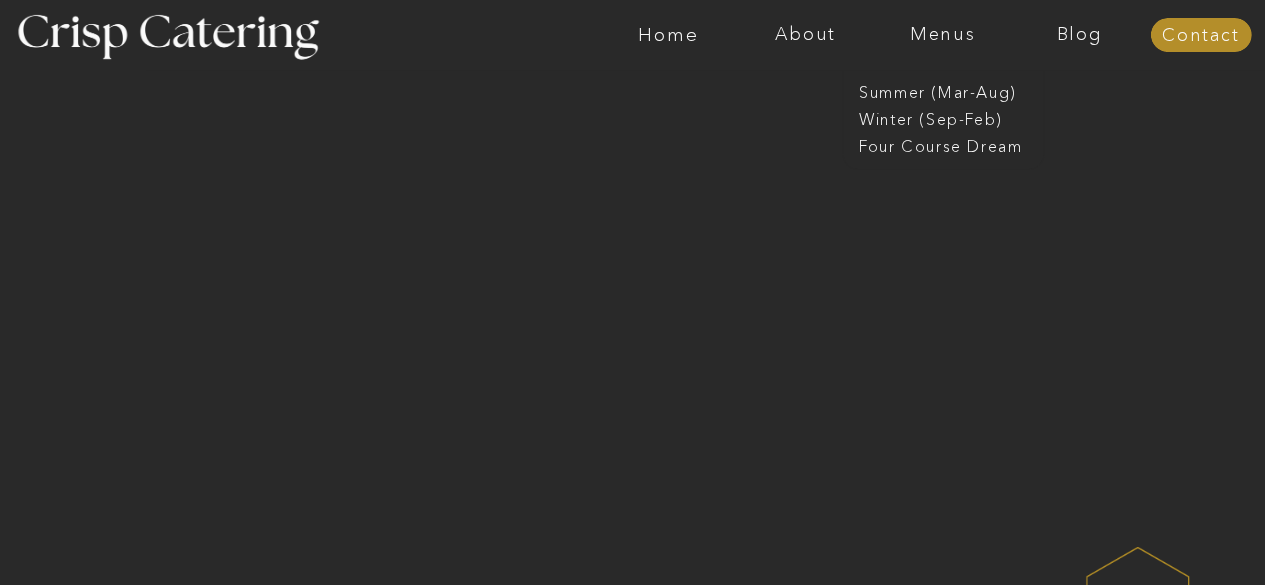 scroll, scrollTop: 0, scrollLeft: 0, axis: both 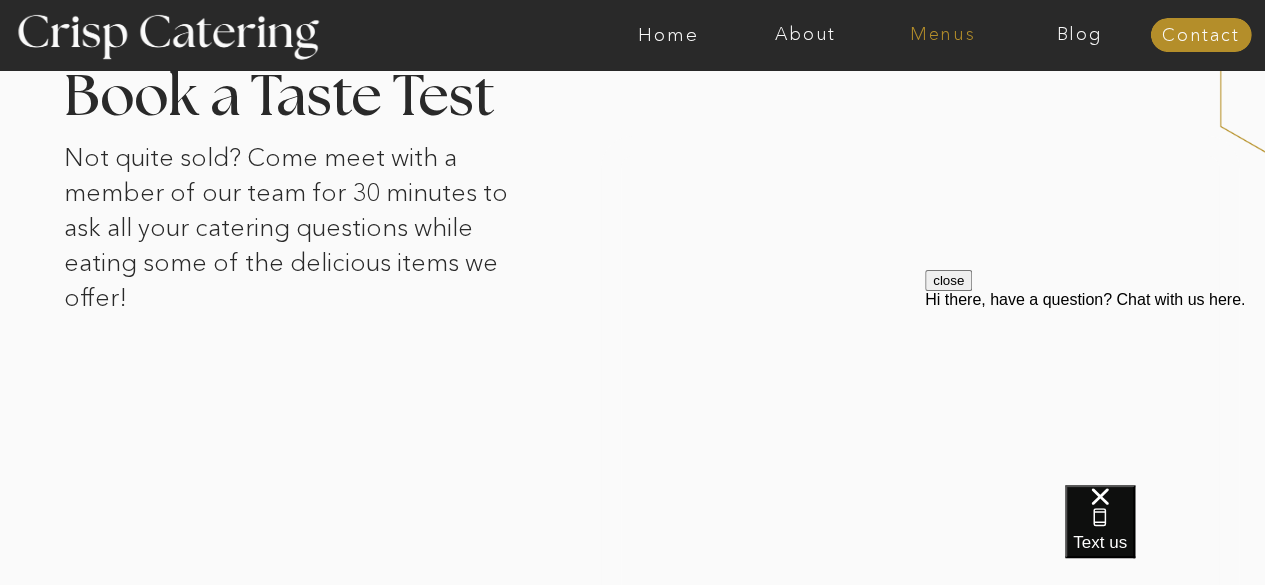 click on "Menus" at bounding box center [942, 35] 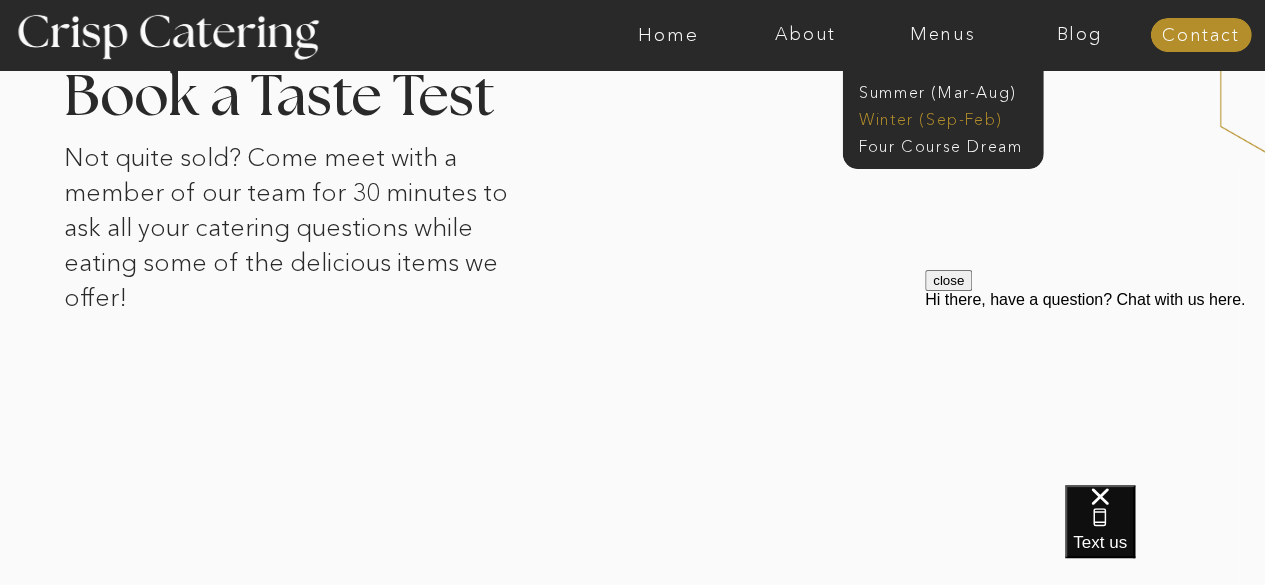 click on "Winter (Sep-Feb)" at bounding box center (941, 117) 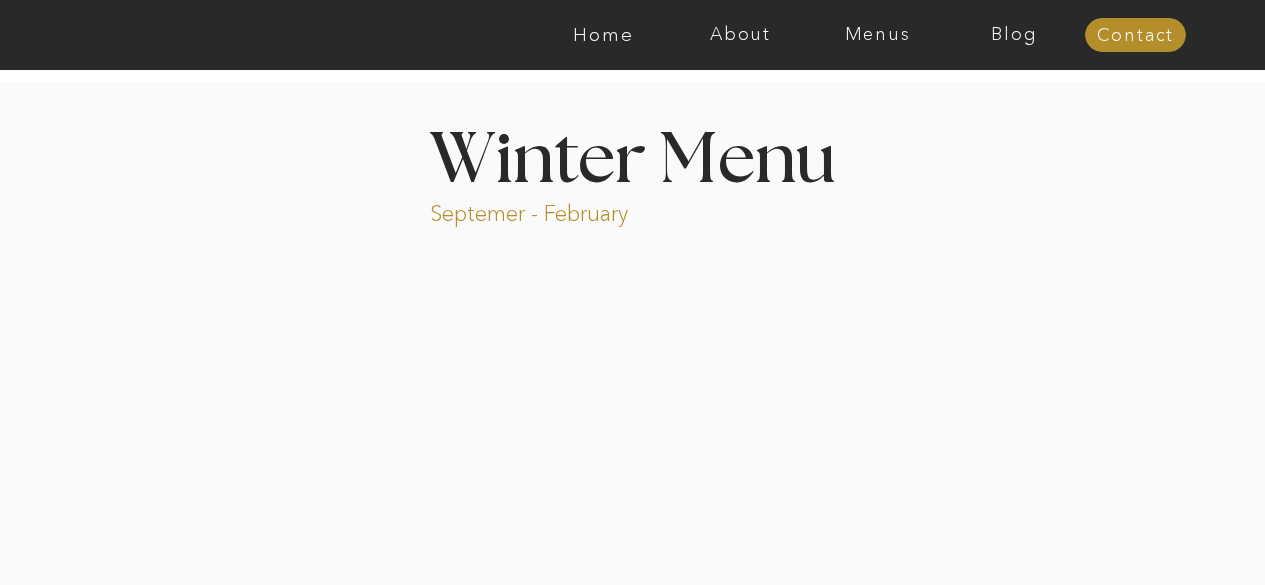 scroll, scrollTop: 248, scrollLeft: 0, axis: vertical 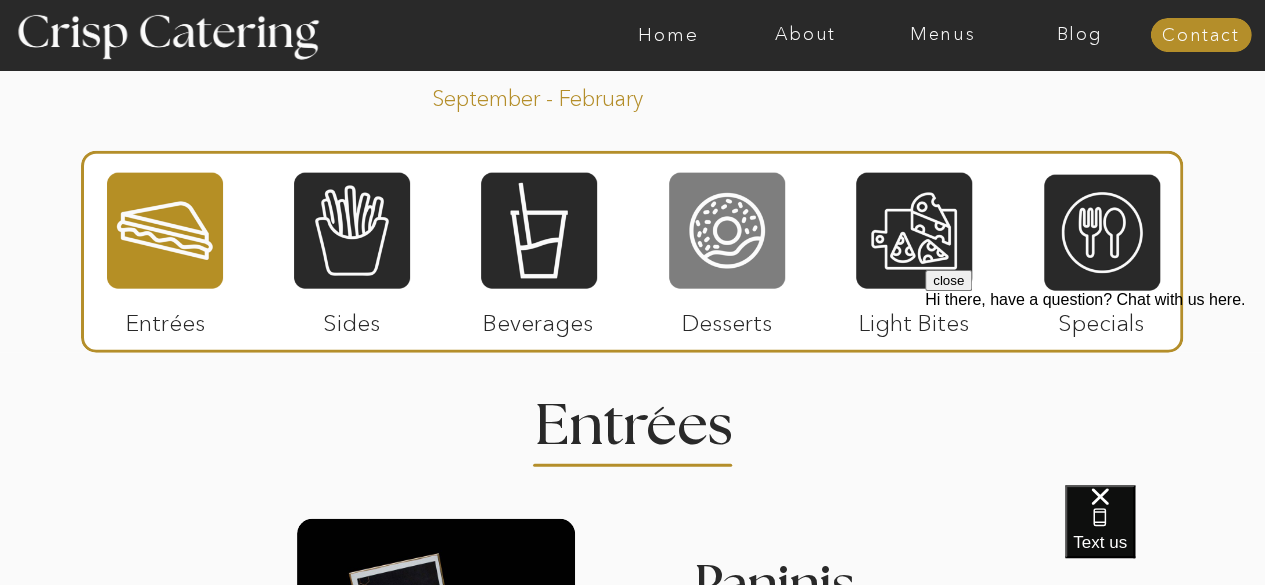 click at bounding box center [727, 231] 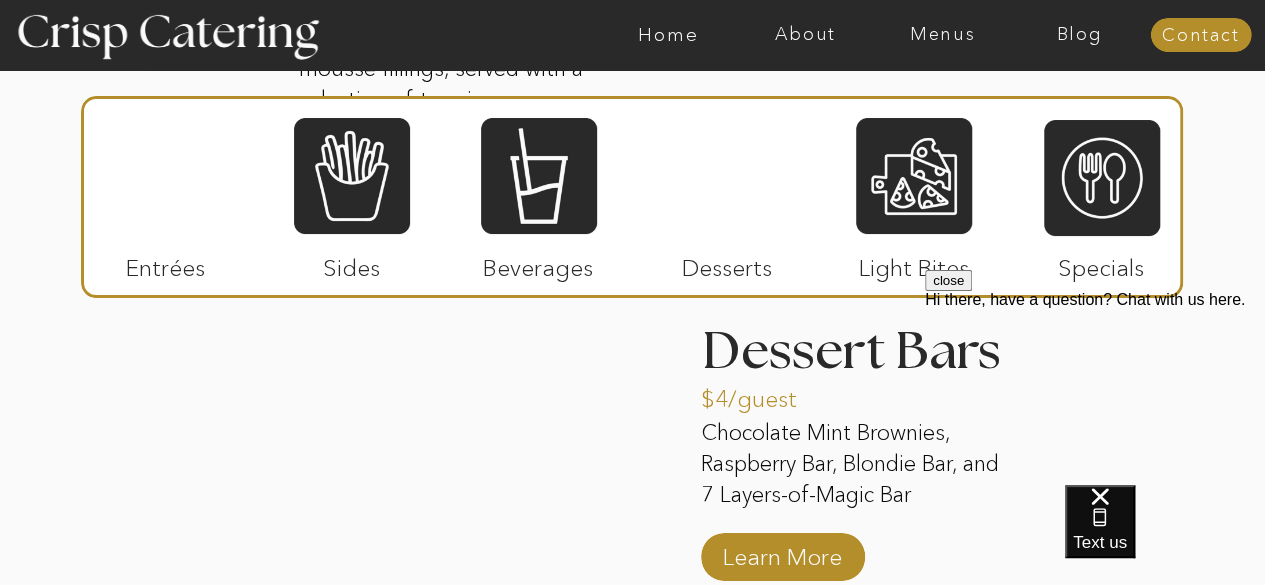 scroll, scrollTop: 3307, scrollLeft: 0, axis: vertical 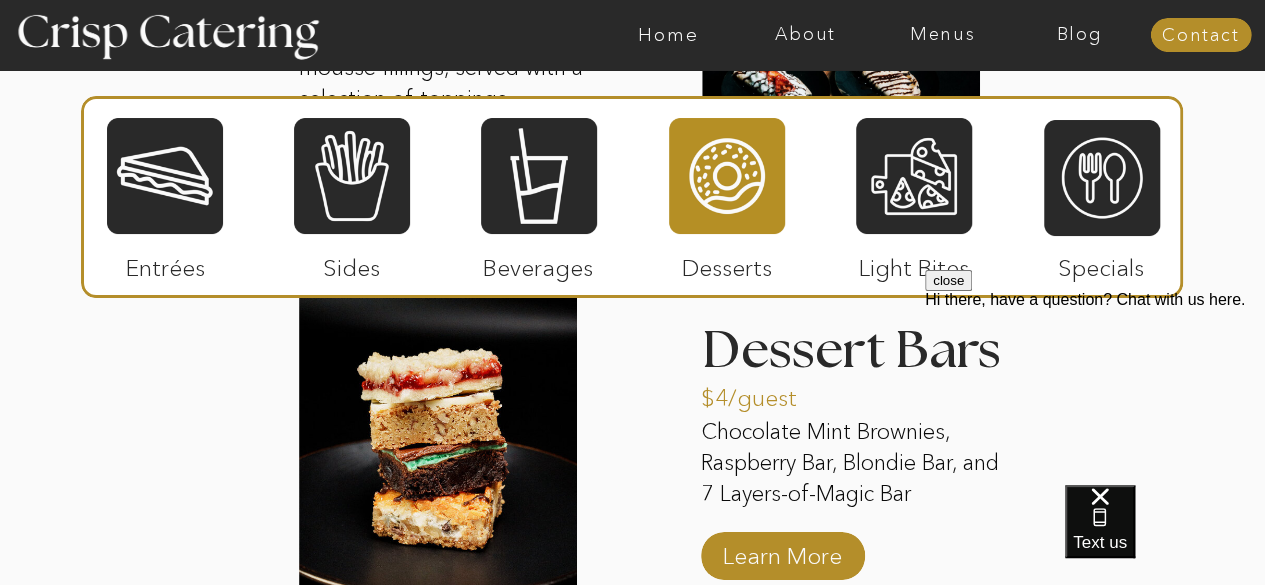 click on "About Home Menus Contact Blog About Crisp Crisp Cares Reviews faq About Home Menus Contact Blog Winter (Sep-Feb) Summer (Mar-Aug) About Home Menus Contact Blog Four Course Dream Septemer - February Winter Menu Step by Step 1 2 3 4 5 Welcome to Crisp We're so glad you're here! Contact us via text, phone, email, or by filling out our contact form! We'll be in touch within 12 hours. The Choice is yours Take a look at our menu and let us know the items you'd like us to cater, and we'll send you a quote. (And just between us, the paninis and fries are to die for.) Step 1 Confirm & reserve Happy with the quote? Great! Sign the contract and pay the 50% deposit to reserve your event. Now you're officially on our calendar. Step 3 Two weeks before About two weeks before your event, we'll check in with a call to finalize everything including guest count, menu, and timing to make sure we're all set for the big day. Step 4 The big day Step 5 Step 2 1 2 The big day Step 5 two weeks before Step 4 confirm & reserve Step 3 3" at bounding box center [632, -506] 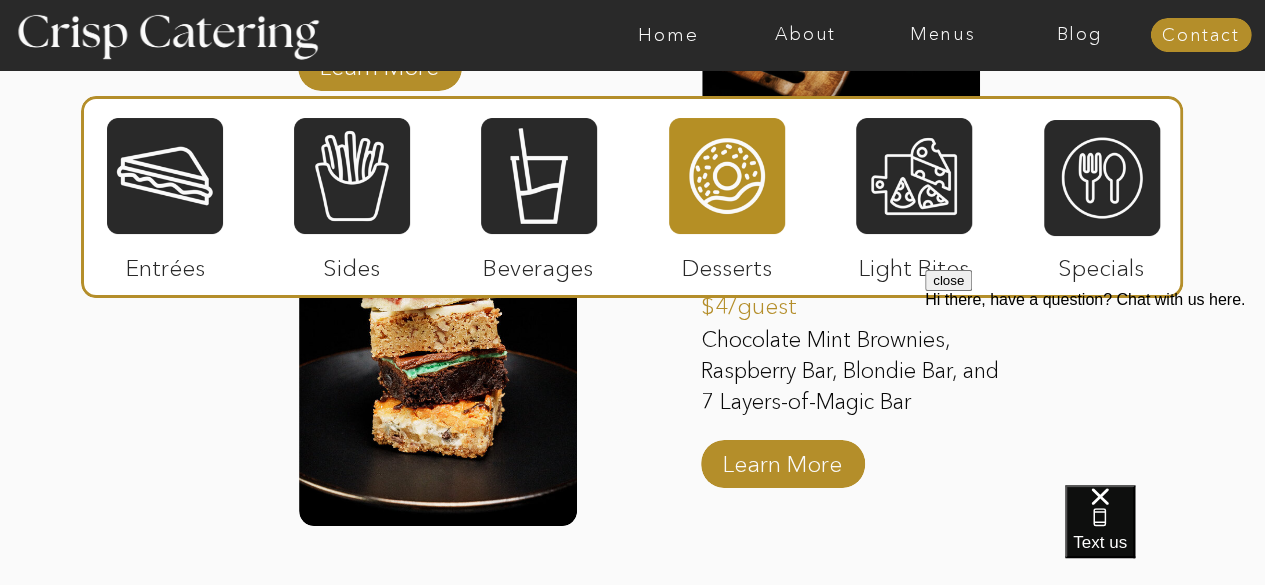 scroll, scrollTop: 3475, scrollLeft: 0, axis: vertical 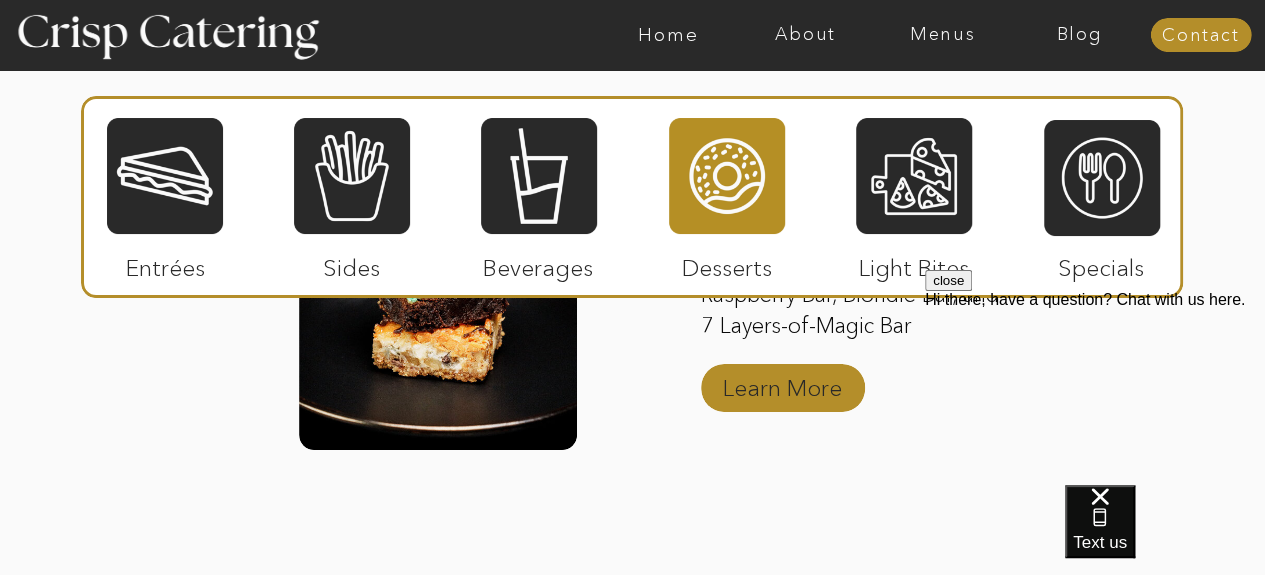 click on "Learn More" at bounding box center [782, 383] 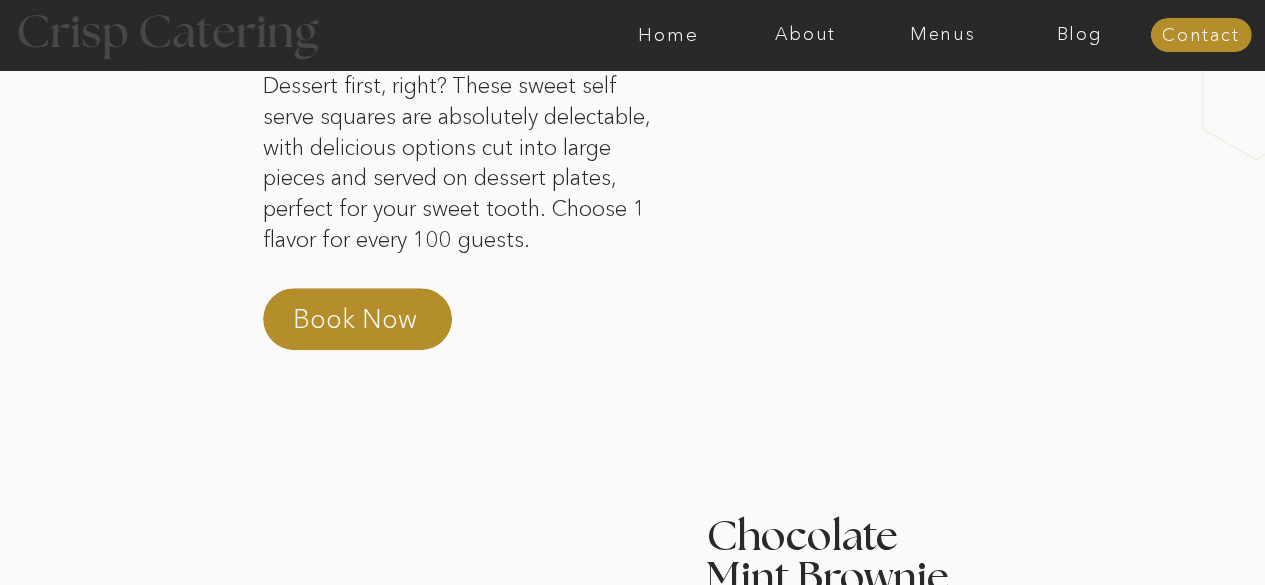 scroll, scrollTop: 223, scrollLeft: 0, axis: vertical 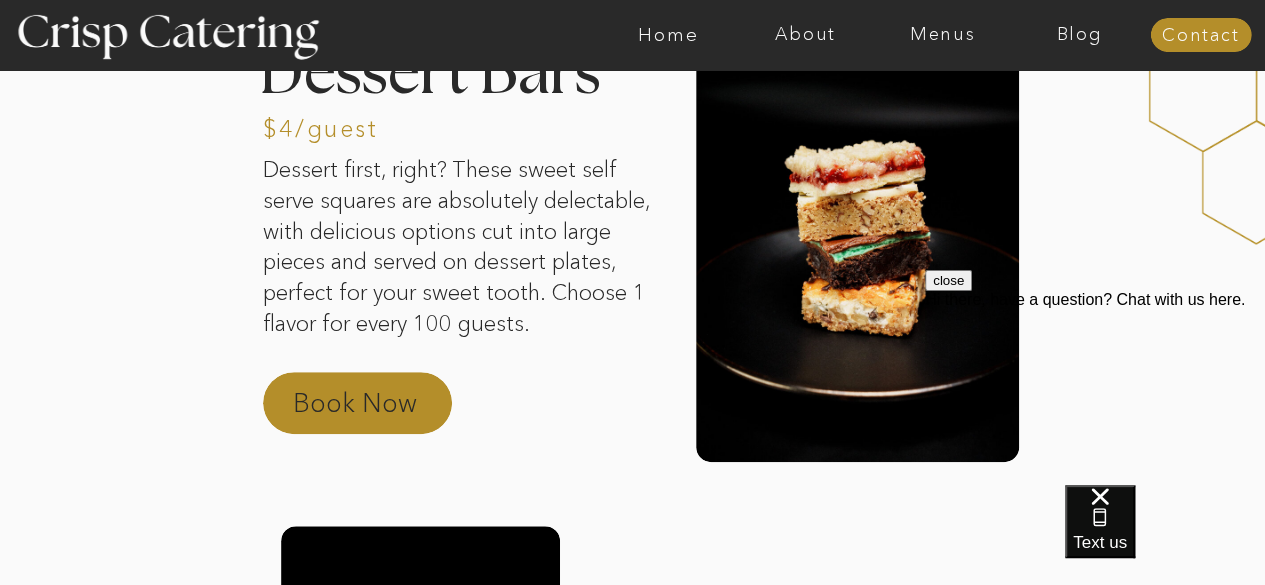 click on "Book Now" at bounding box center [381, 409] 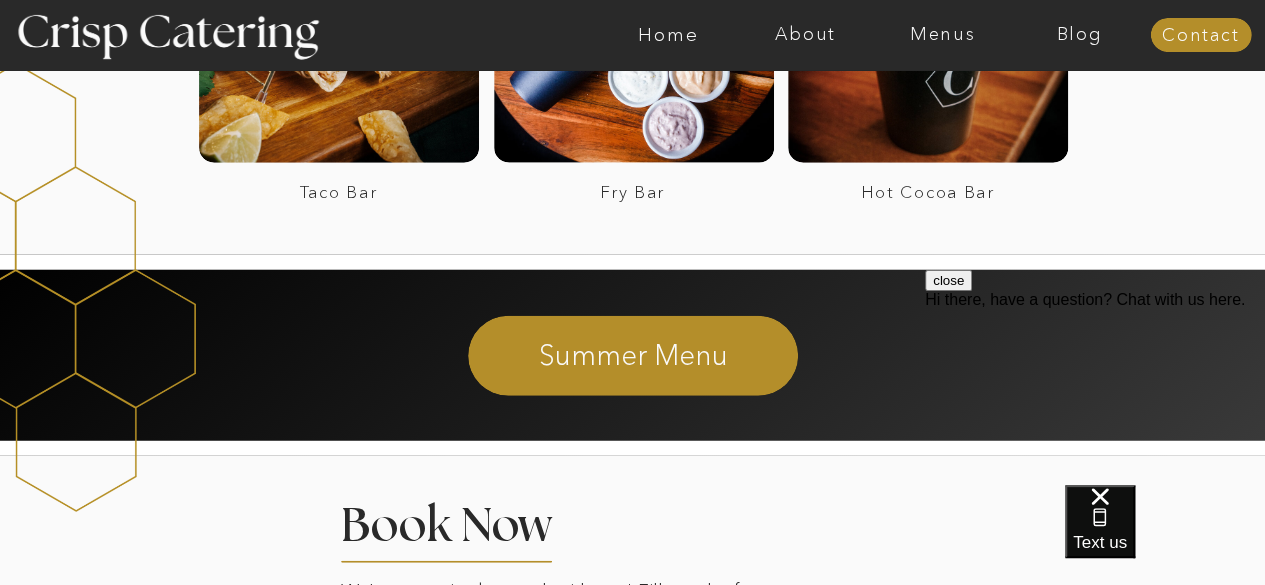 scroll, scrollTop: 2602, scrollLeft: 0, axis: vertical 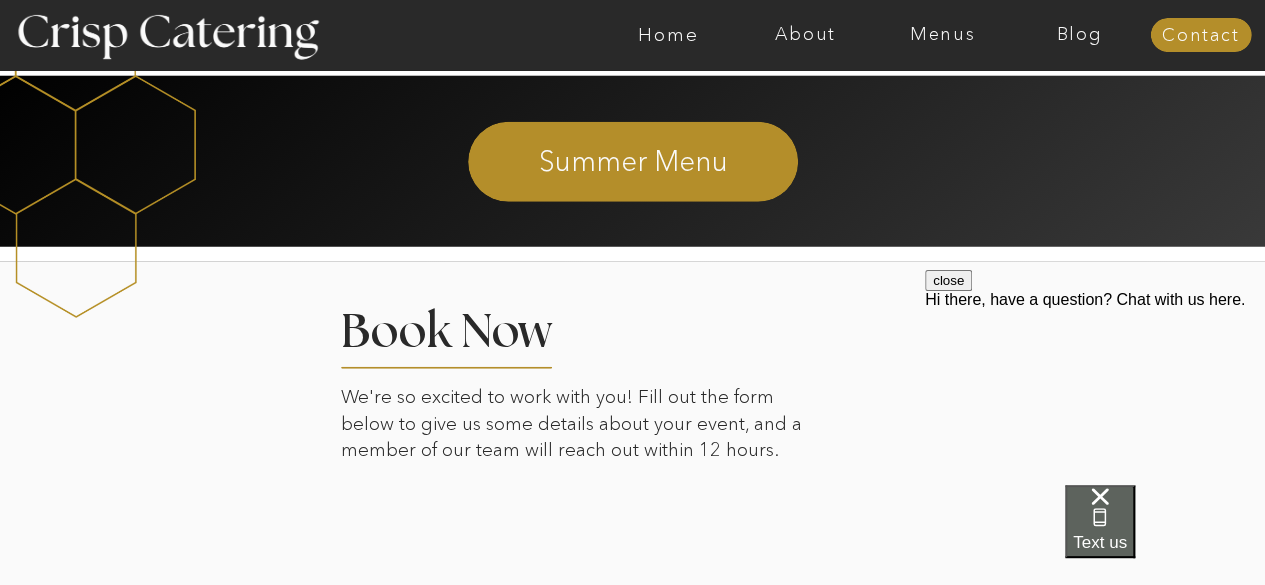 click on "Text us" at bounding box center [1100, 521] 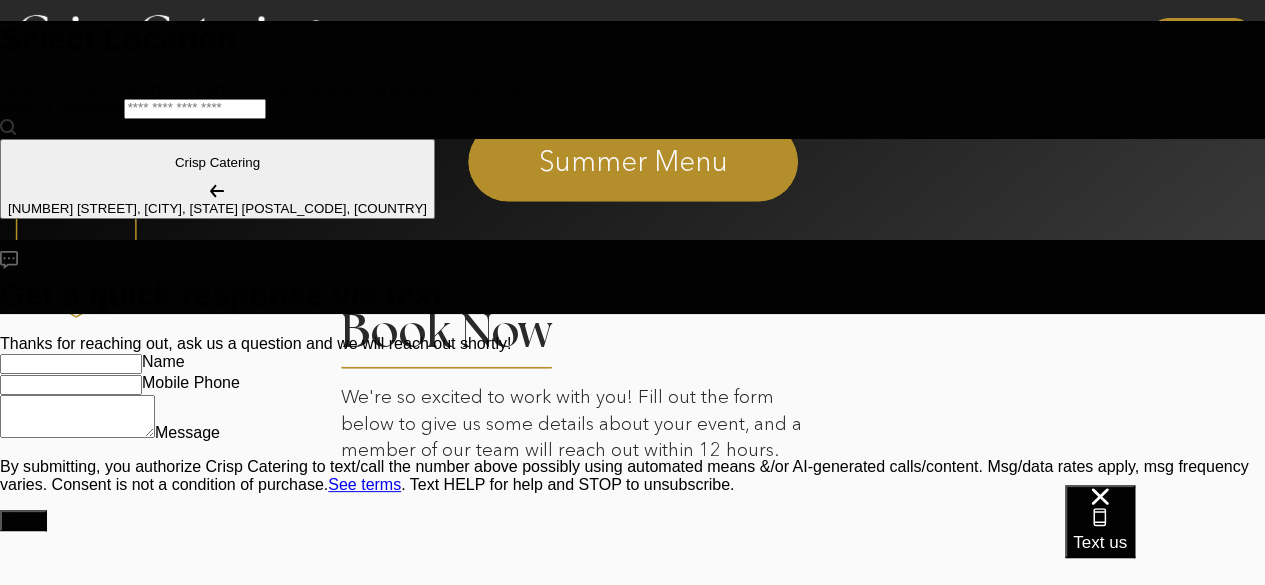 scroll, scrollTop: 0, scrollLeft: 0, axis: both 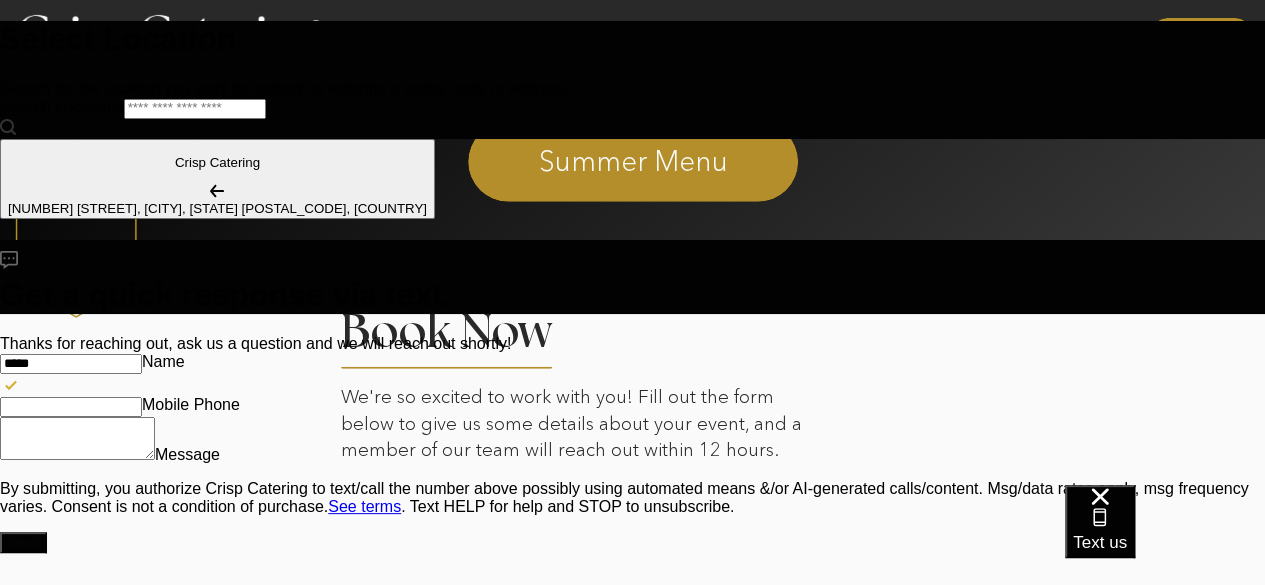 type on "*****" 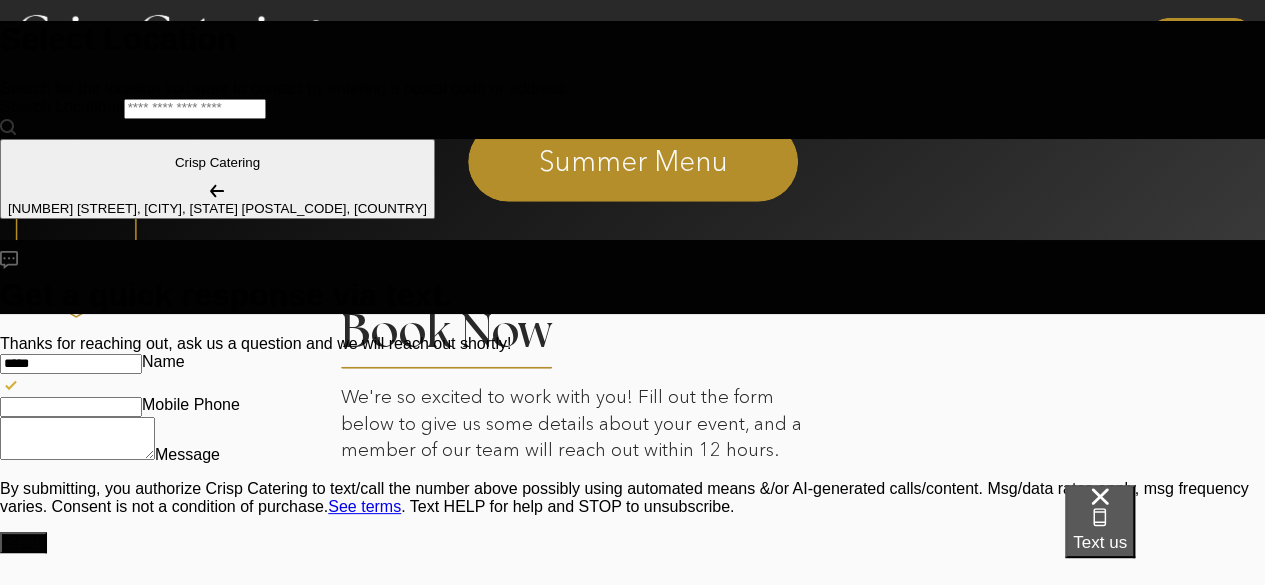 click on "Text us" at bounding box center (1100, 542) 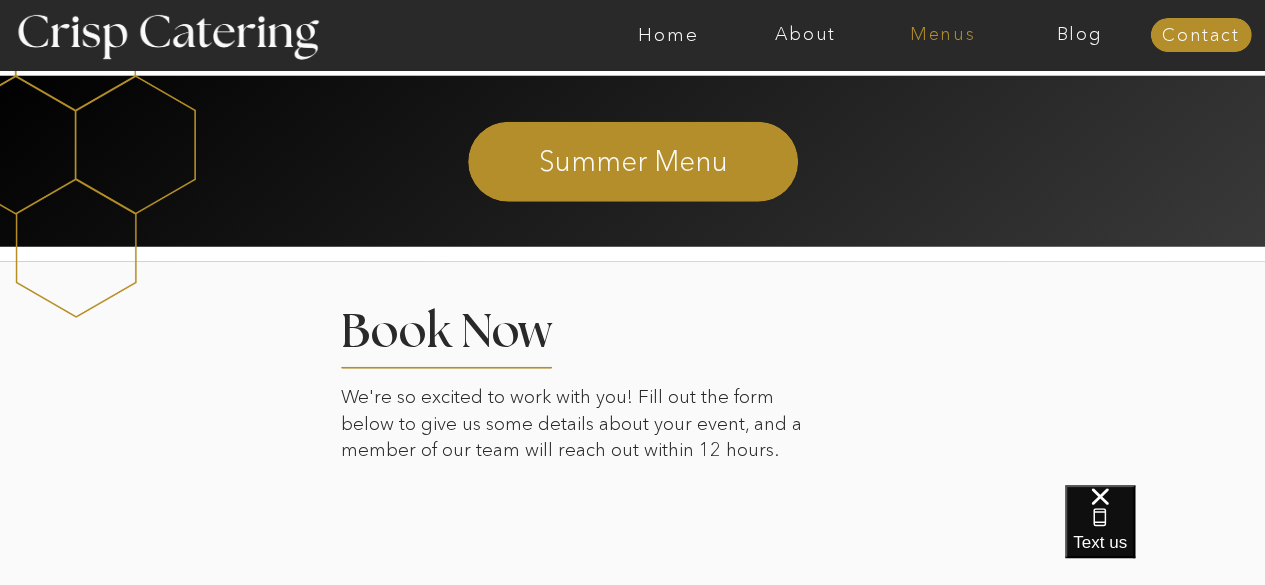click on "Menus" at bounding box center [942, 35] 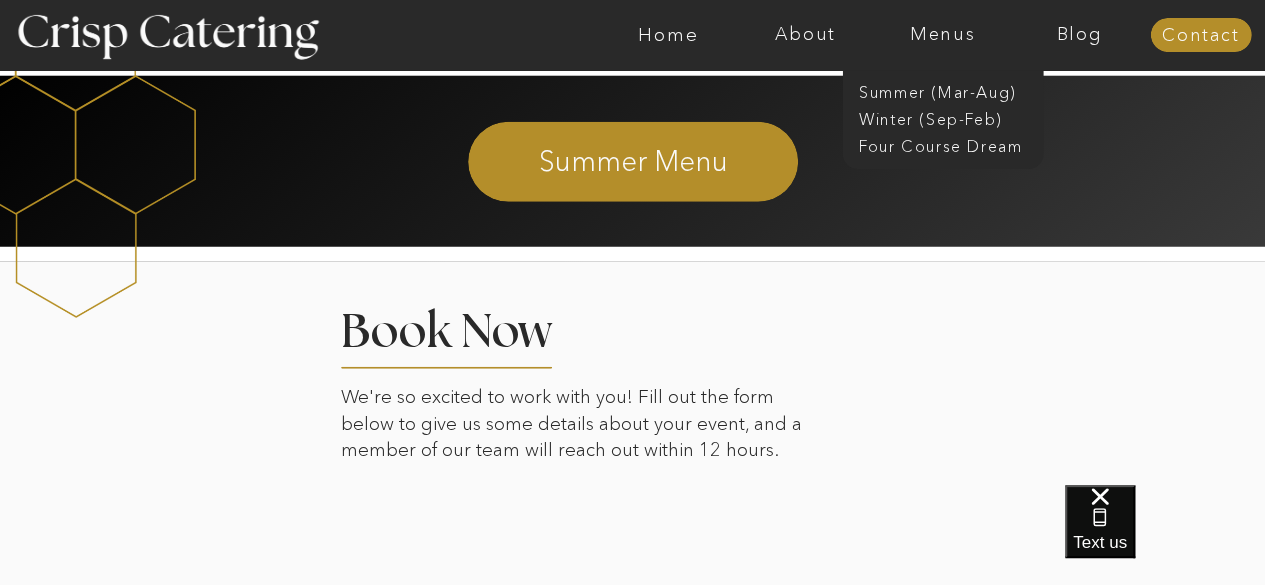 click at bounding box center [633, 626] 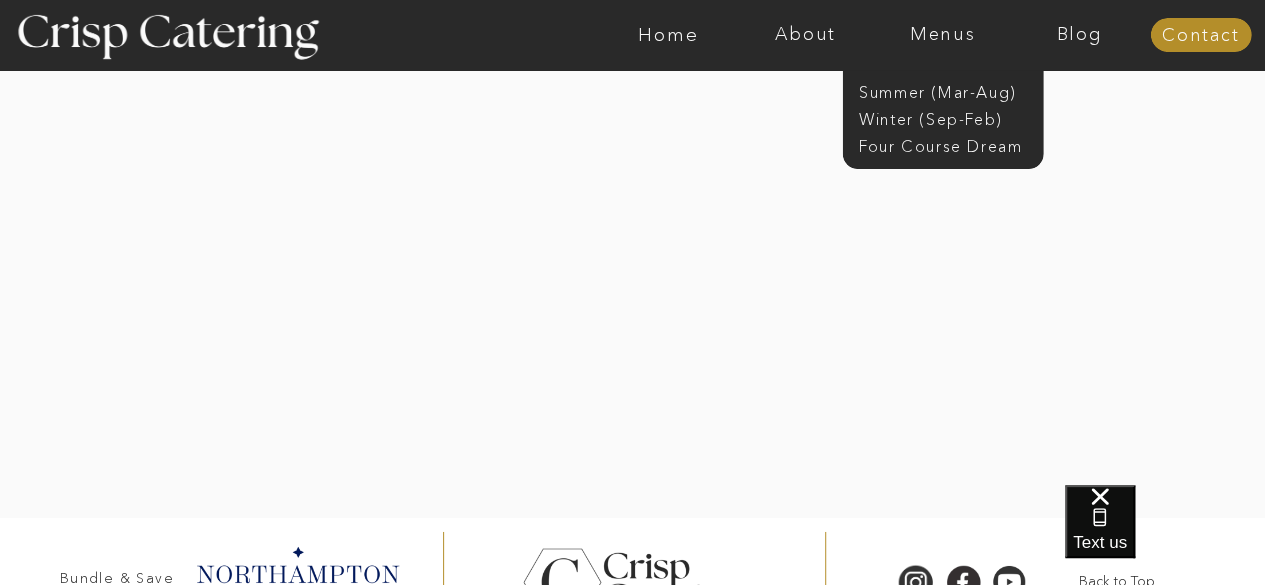 scroll, scrollTop: 3078, scrollLeft: 0, axis: vertical 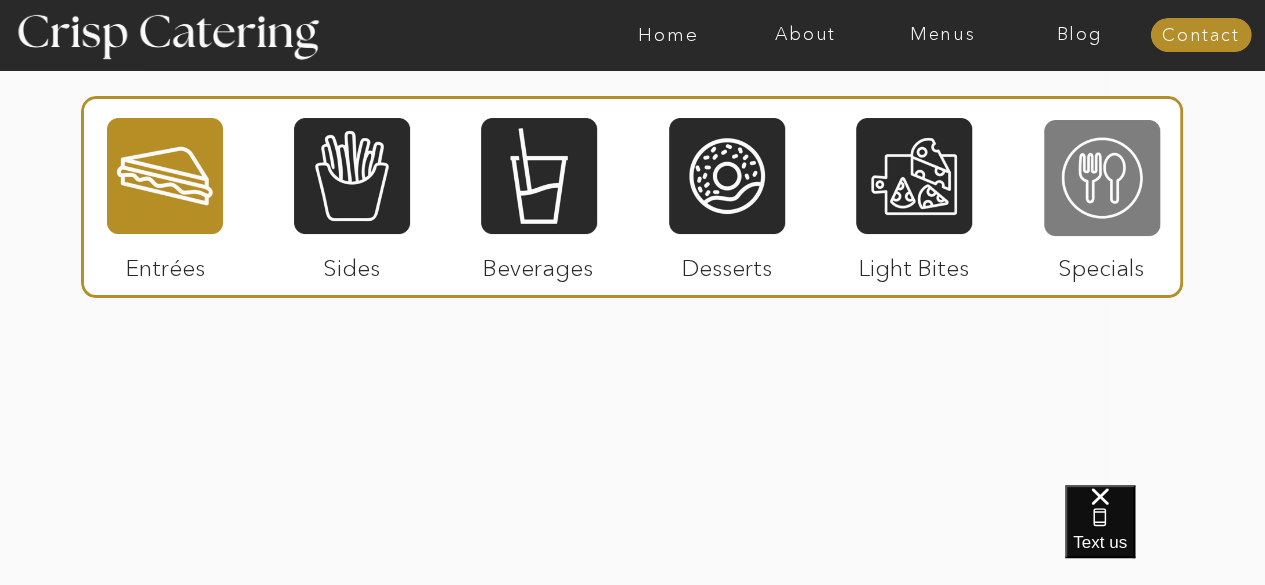 click at bounding box center [1102, 178] 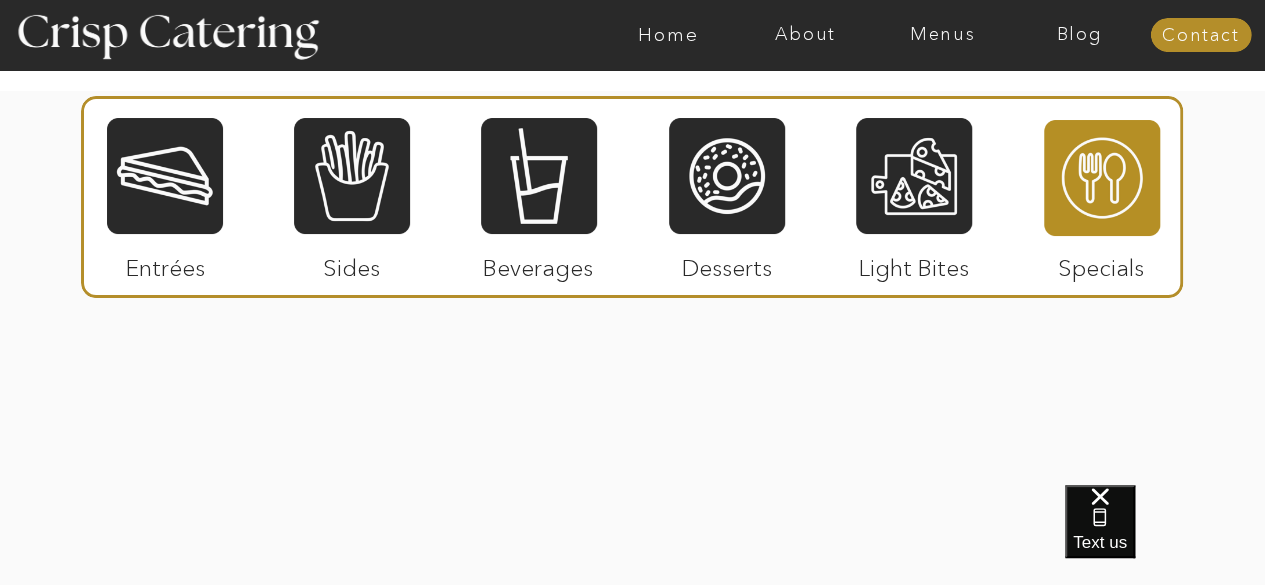 scroll, scrollTop: 4143, scrollLeft: 0, axis: vertical 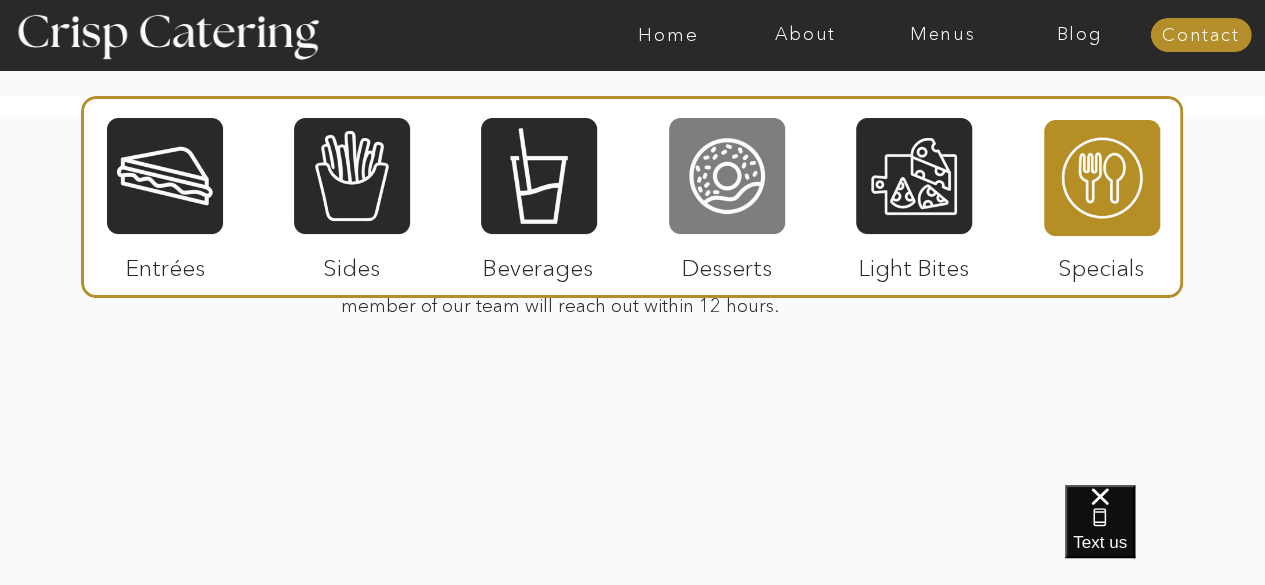 click at bounding box center [727, 176] 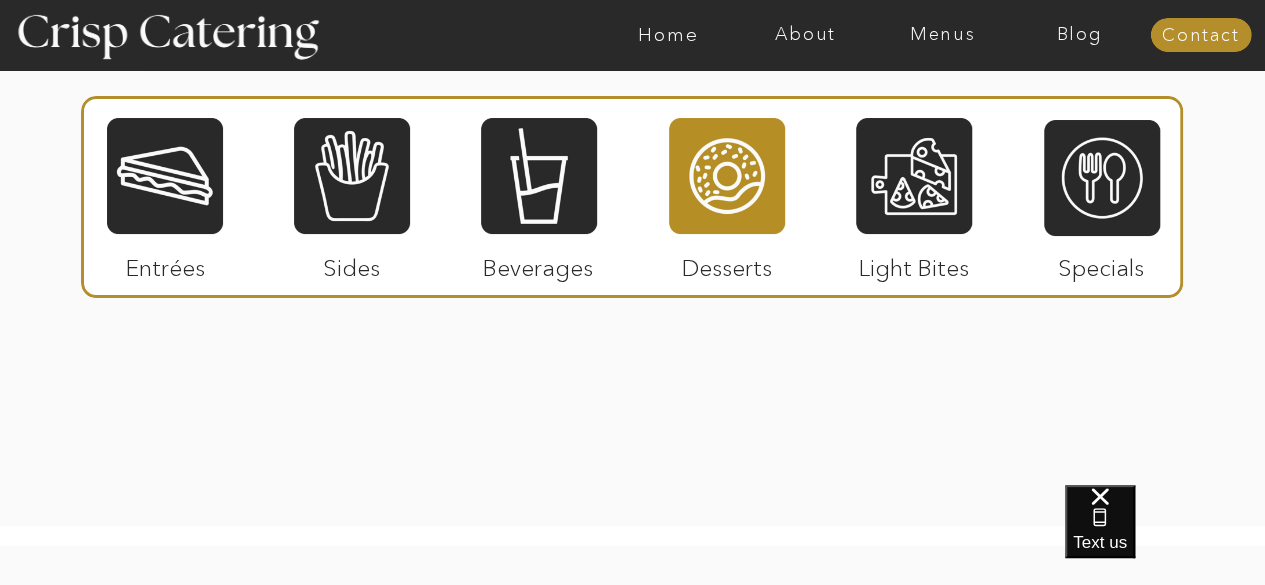 scroll, scrollTop: 4505, scrollLeft: 0, axis: vertical 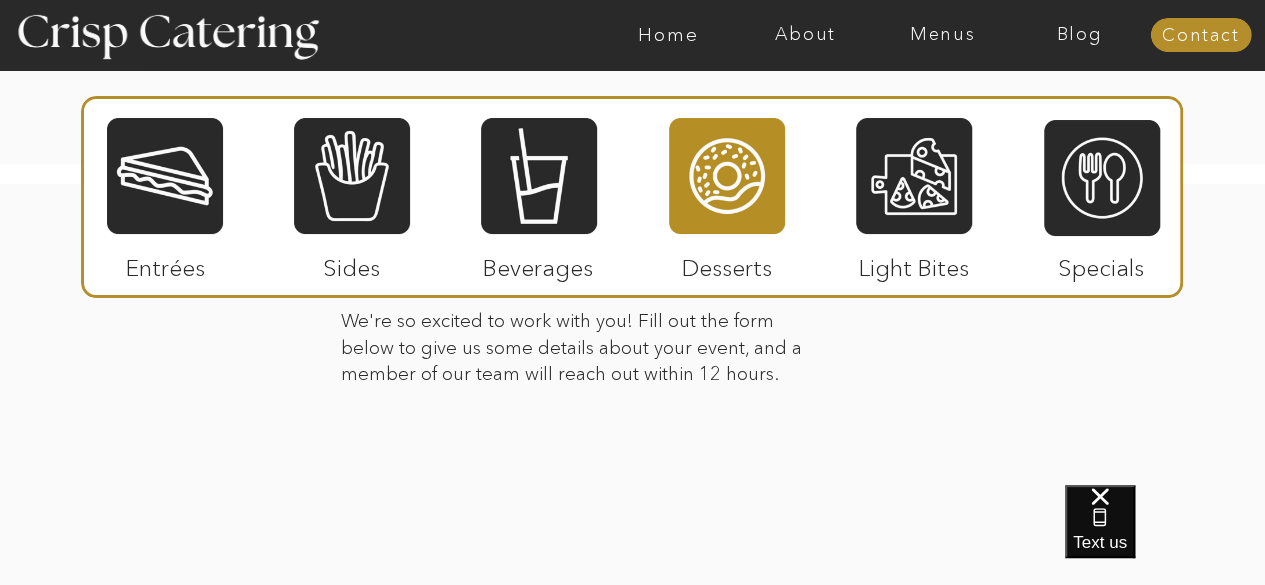 click at bounding box center (633, 550) 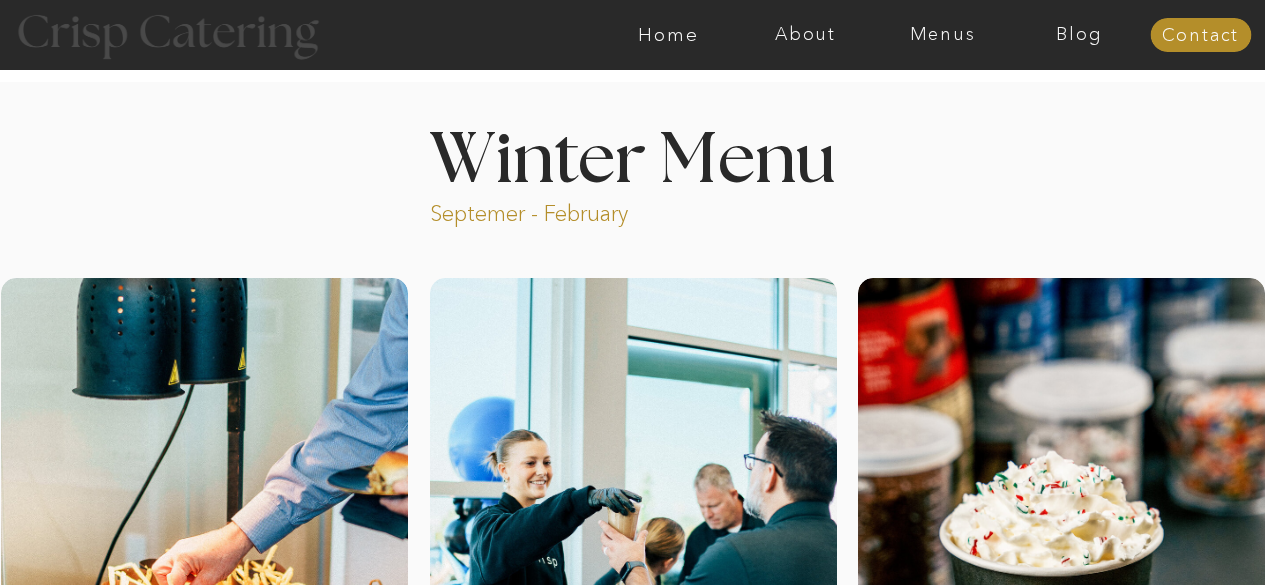 scroll, scrollTop: 420, scrollLeft: 0, axis: vertical 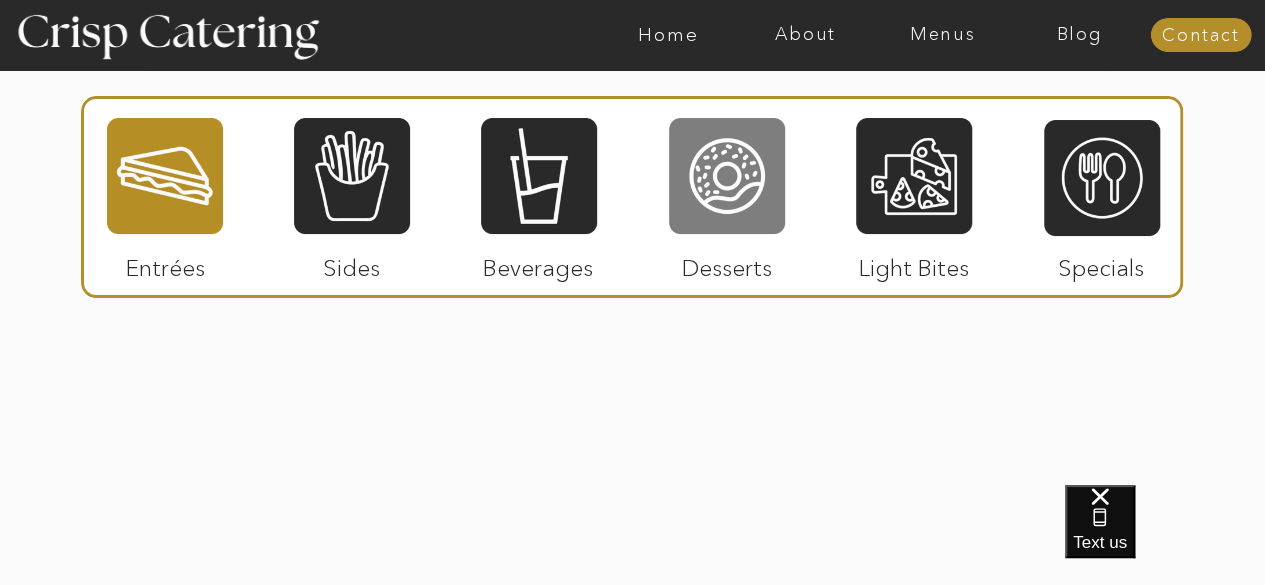 click at bounding box center (727, 176) 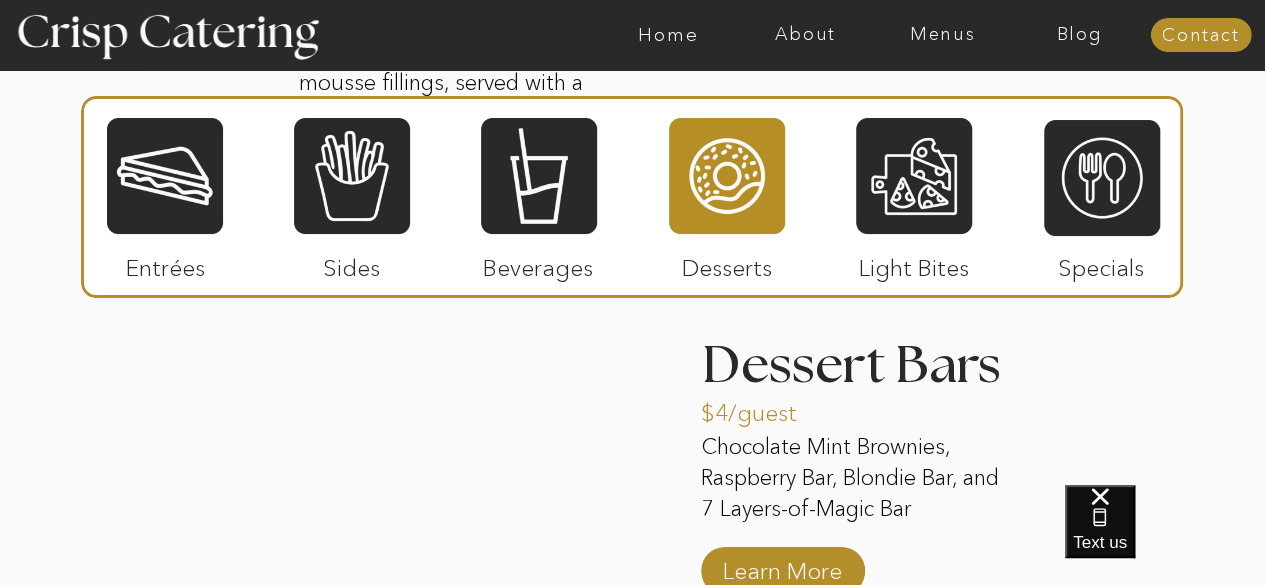 scroll, scrollTop: 3310, scrollLeft: 0, axis: vertical 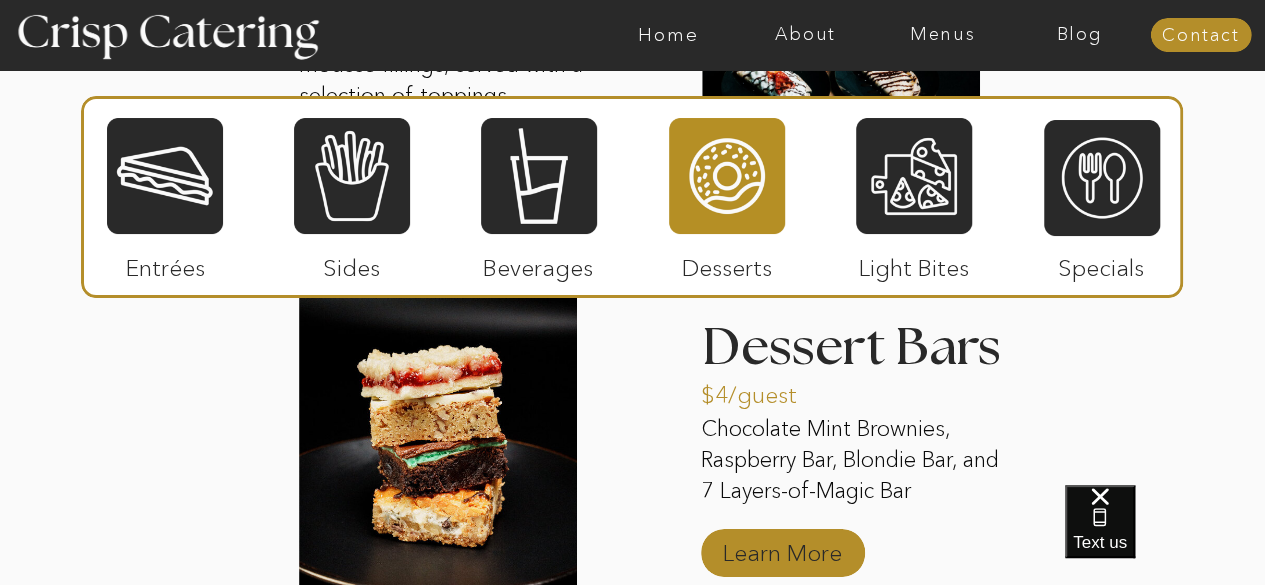 click on "Learn More" at bounding box center (782, 548) 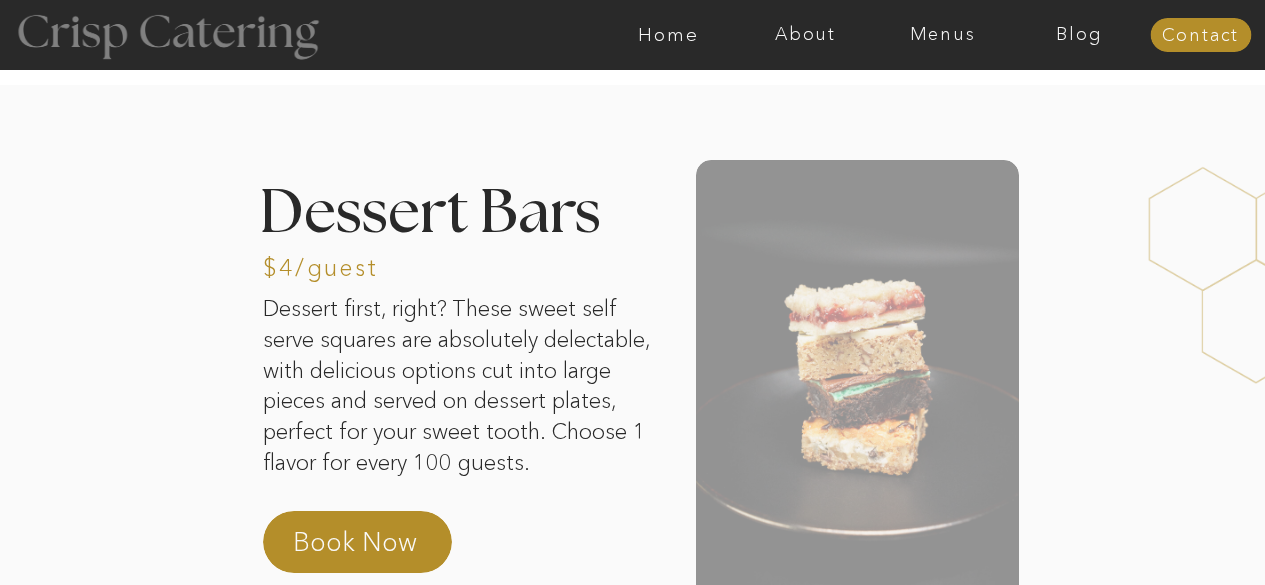 scroll, scrollTop: 0, scrollLeft: 0, axis: both 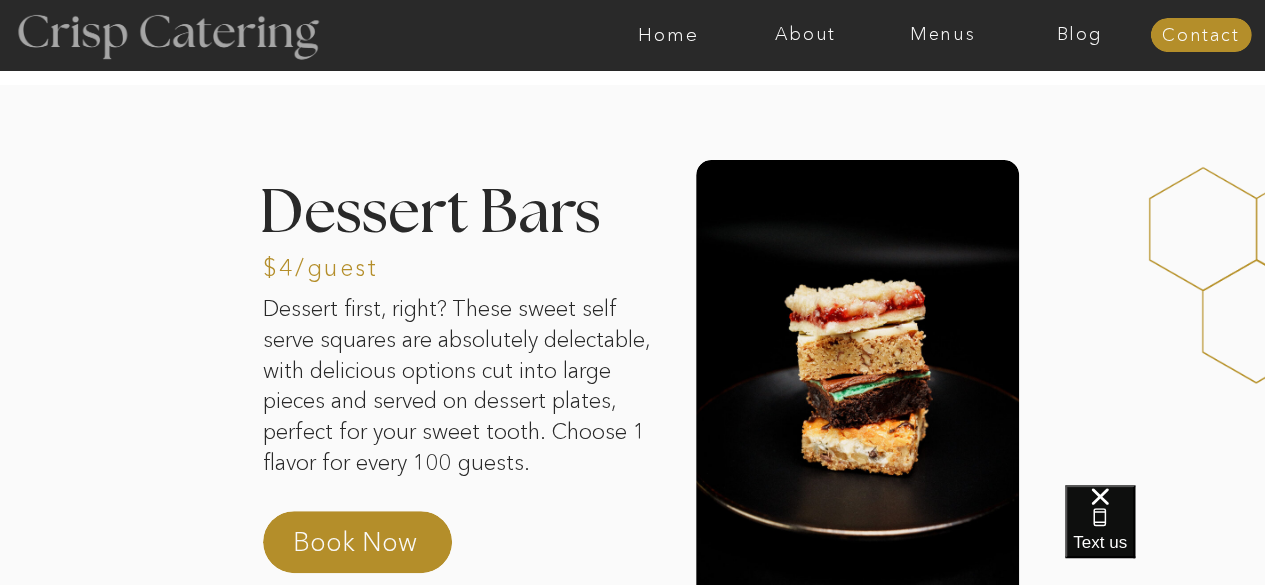 click at bounding box center (166, 35) 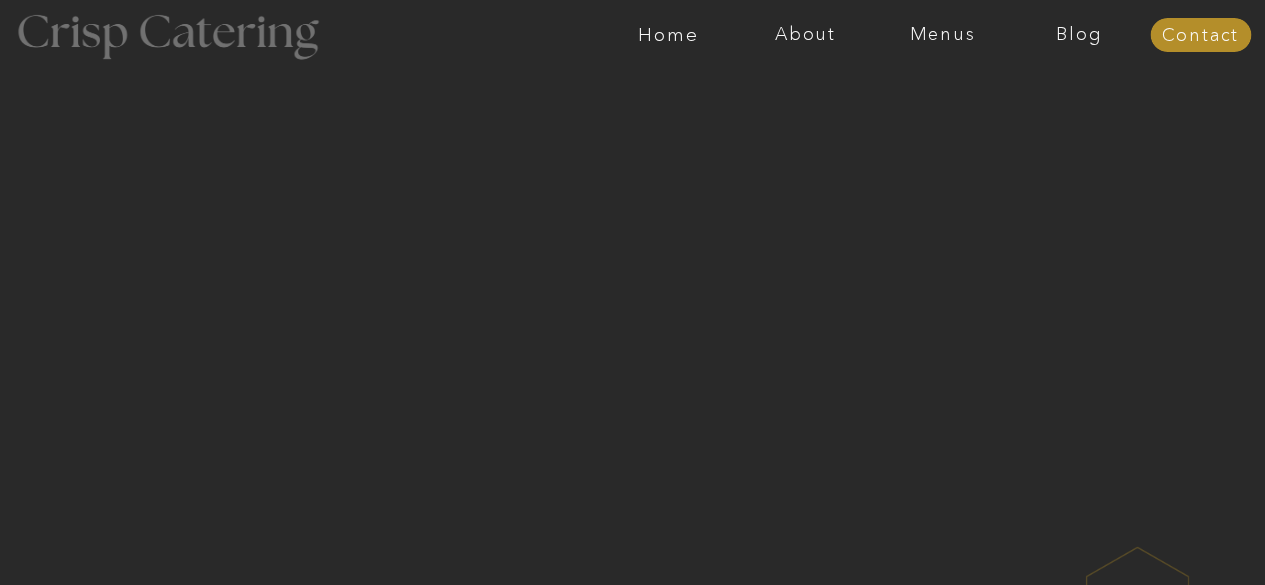 scroll, scrollTop: 698, scrollLeft: 0, axis: vertical 